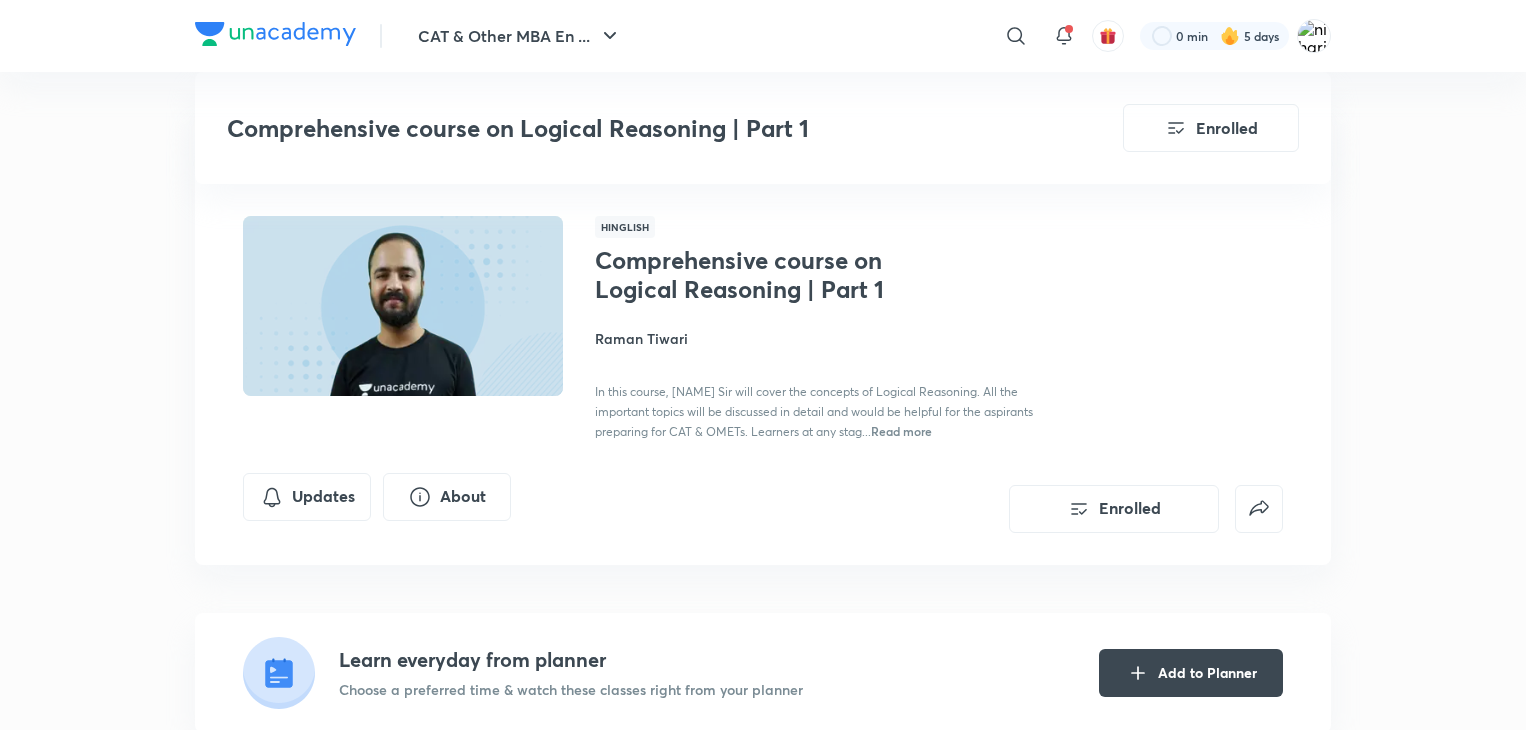 scroll, scrollTop: 848, scrollLeft: 0, axis: vertical 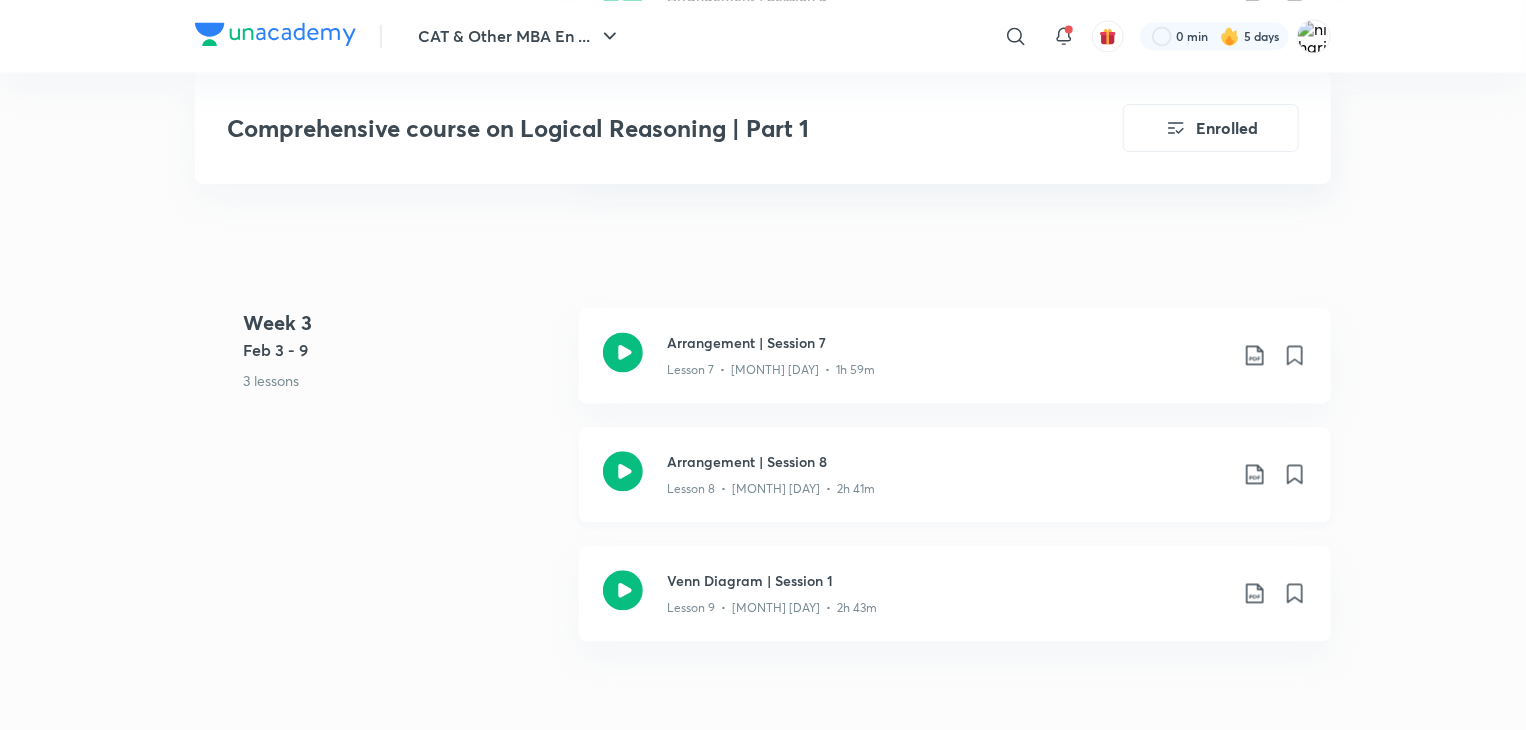 click 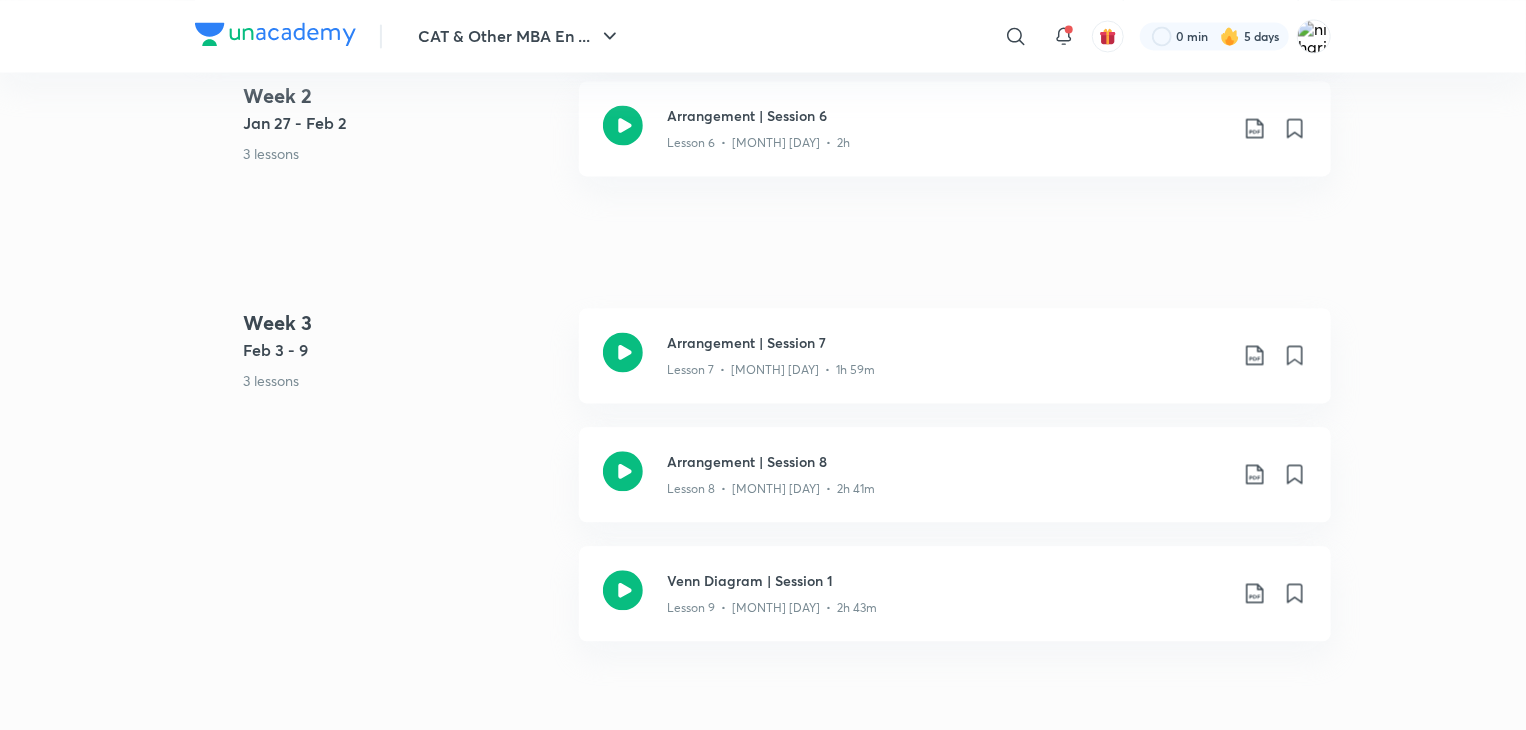 scroll, scrollTop: 0, scrollLeft: 0, axis: both 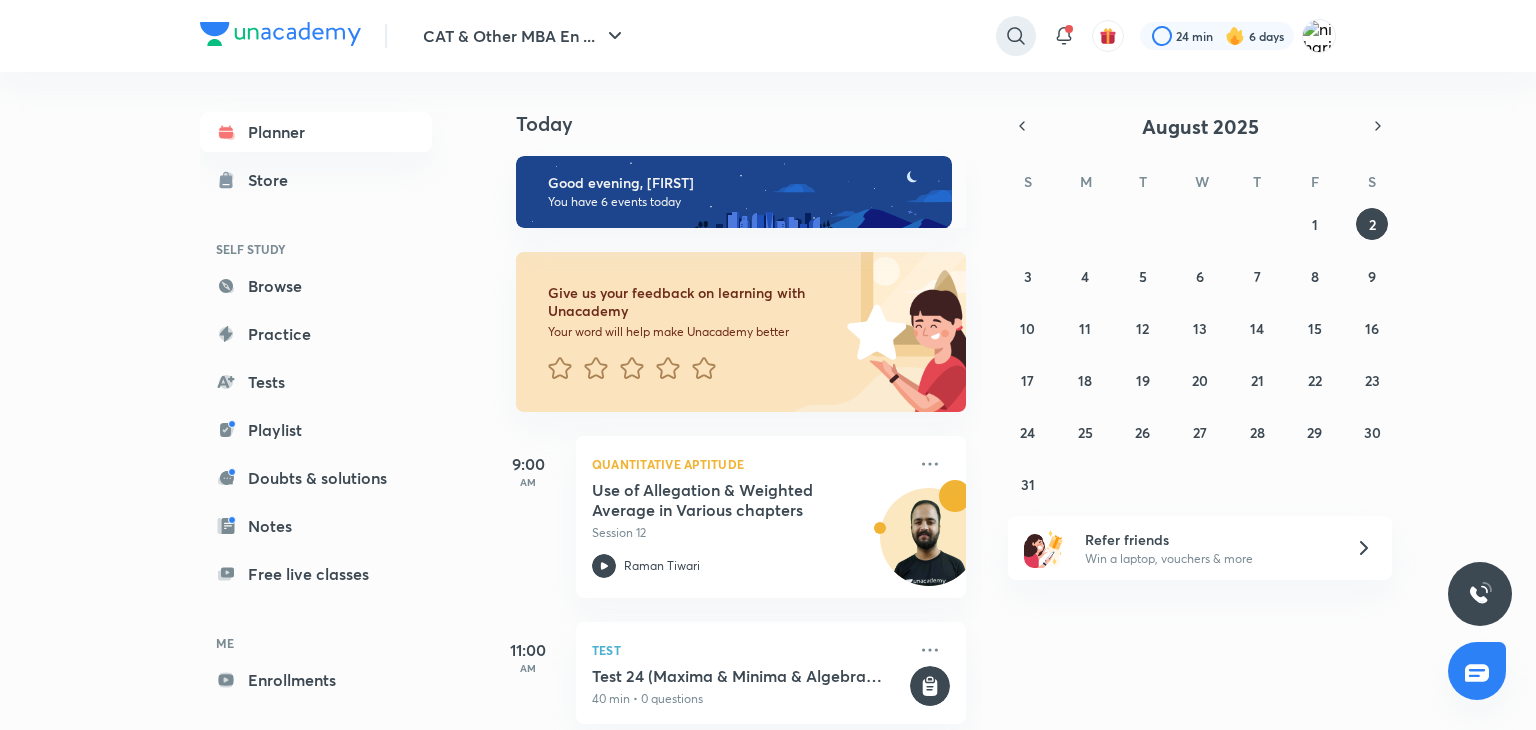 click 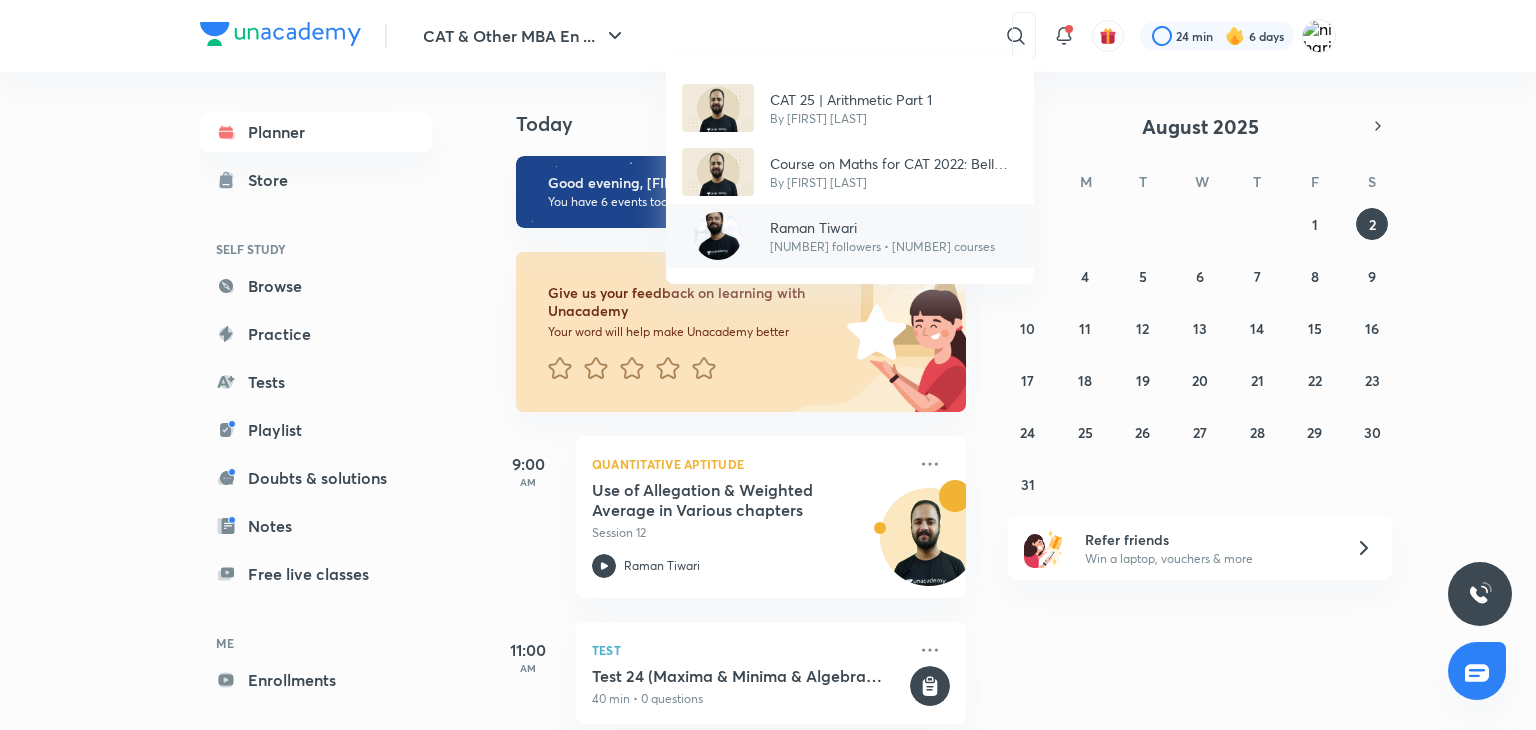 click on "[NUMBER] followers • [NUMBER] courses" at bounding box center (882, 247) 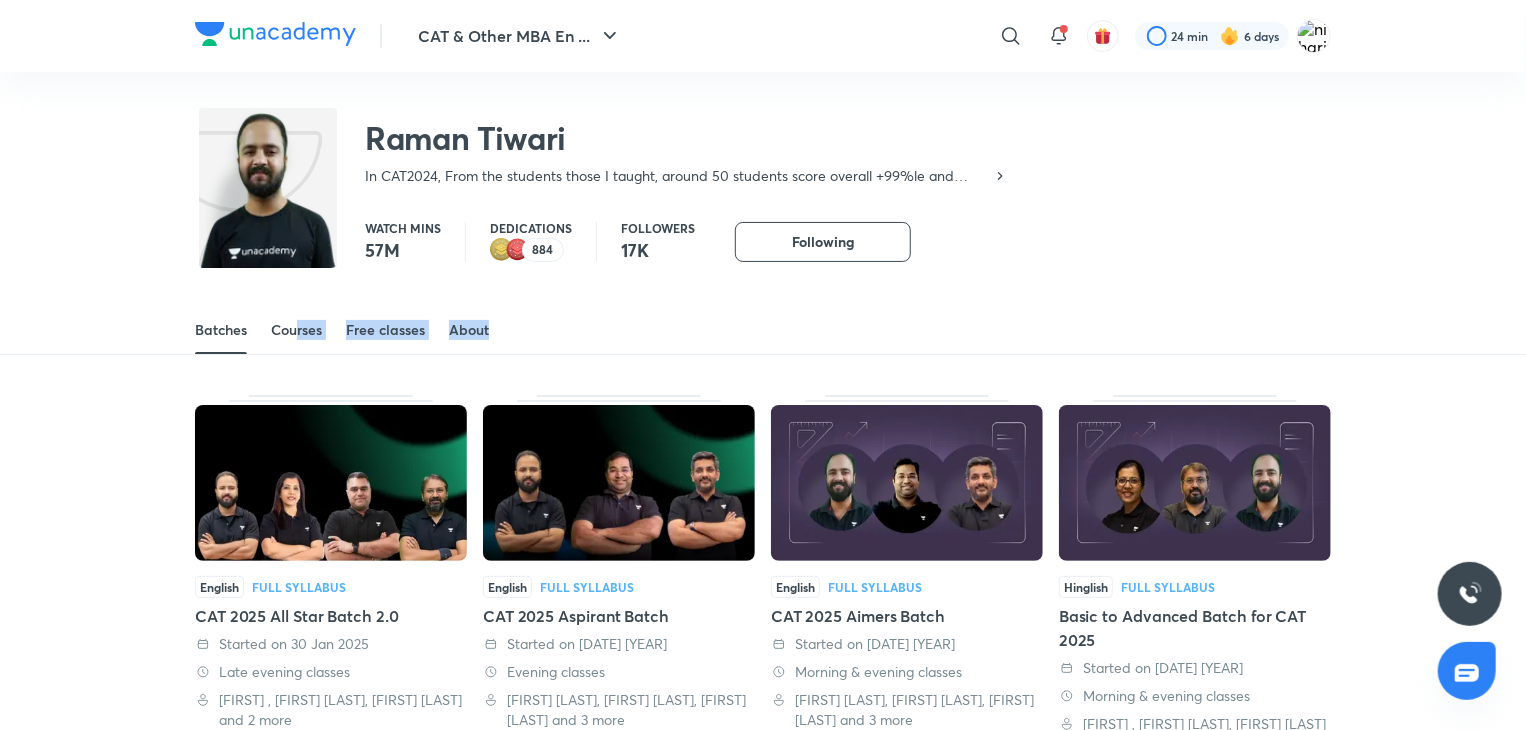 drag, startPoint x: 292, startPoint y: 355, endPoint x: 300, endPoint y: 338, distance: 18.788294 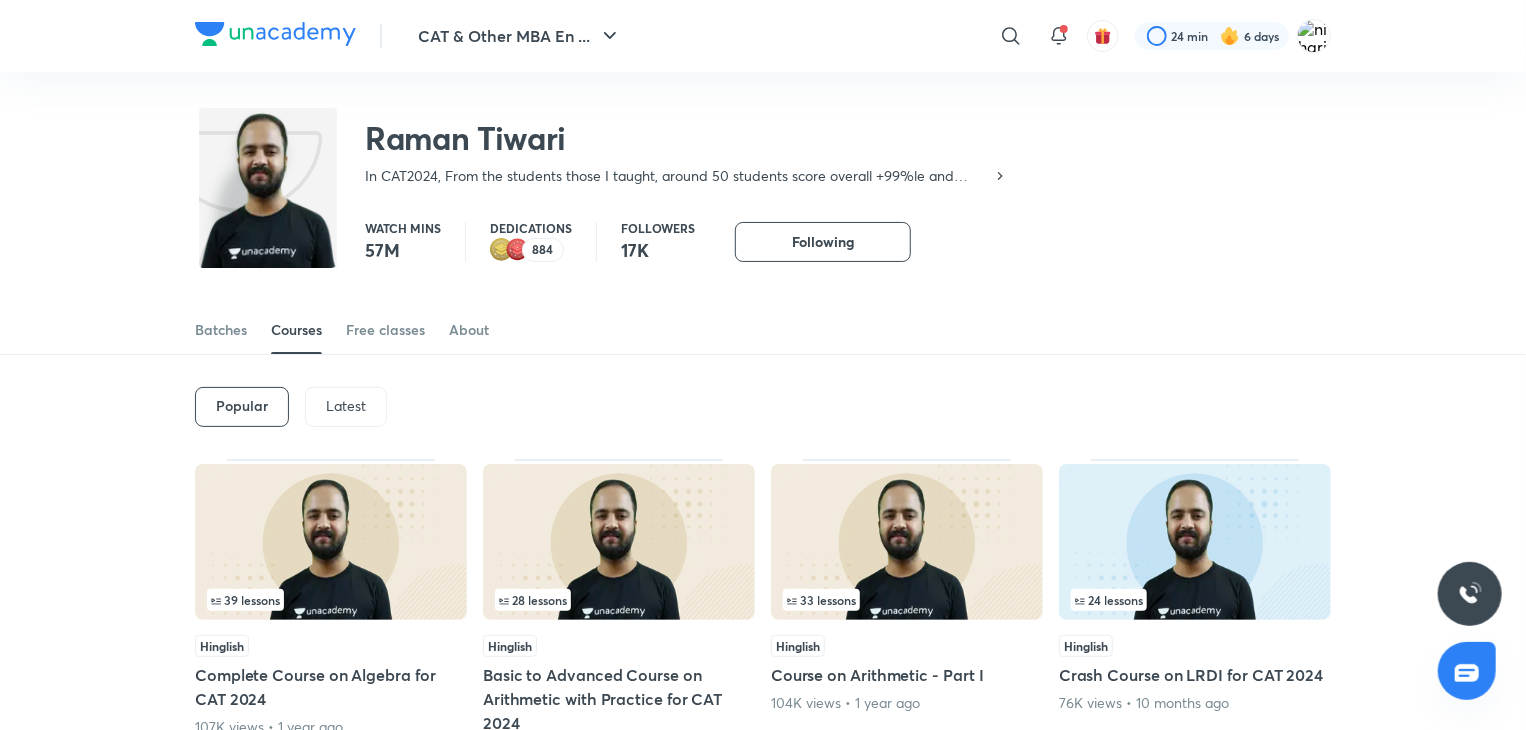 click on "Latest" at bounding box center [346, 406] 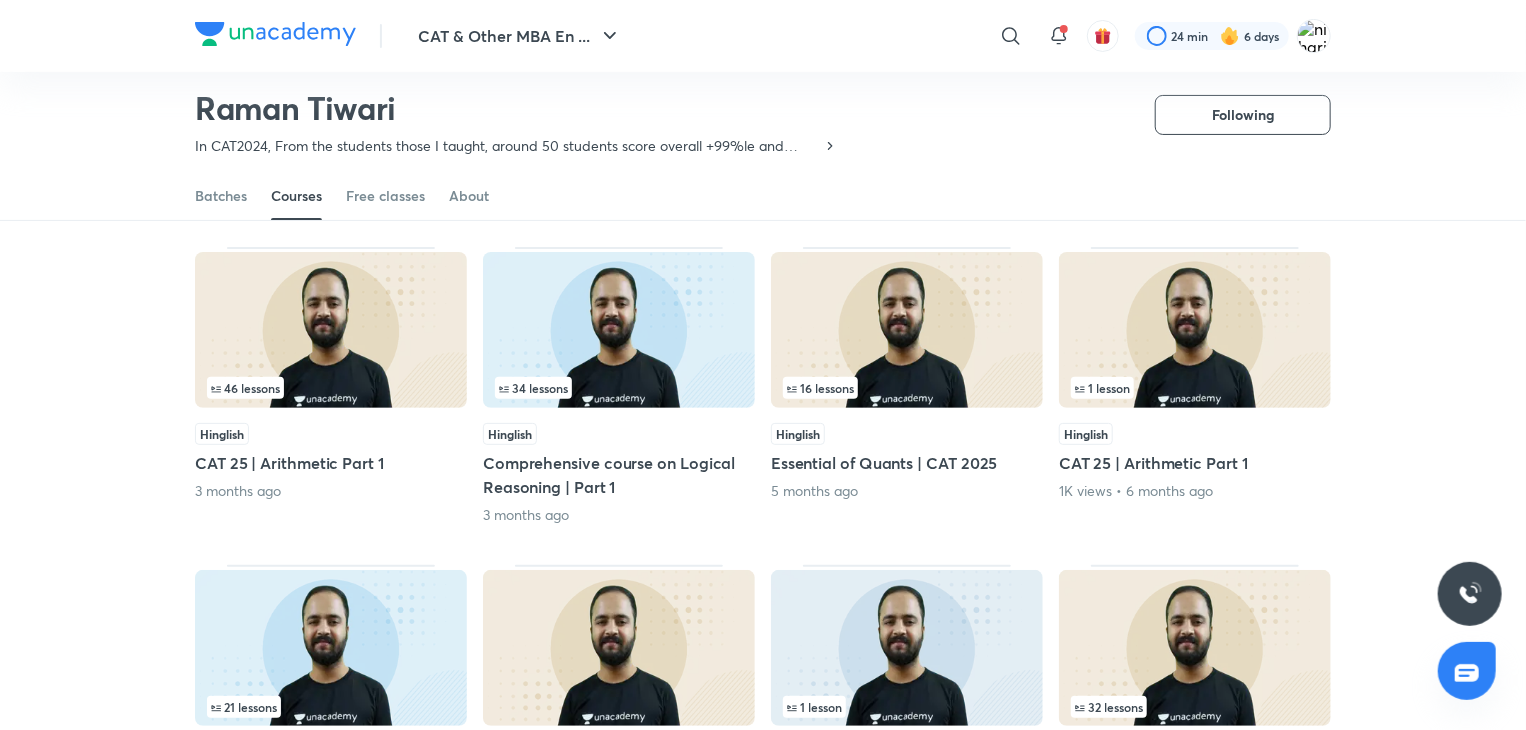 scroll, scrollTop: 155, scrollLeft: 0, axis: vertical 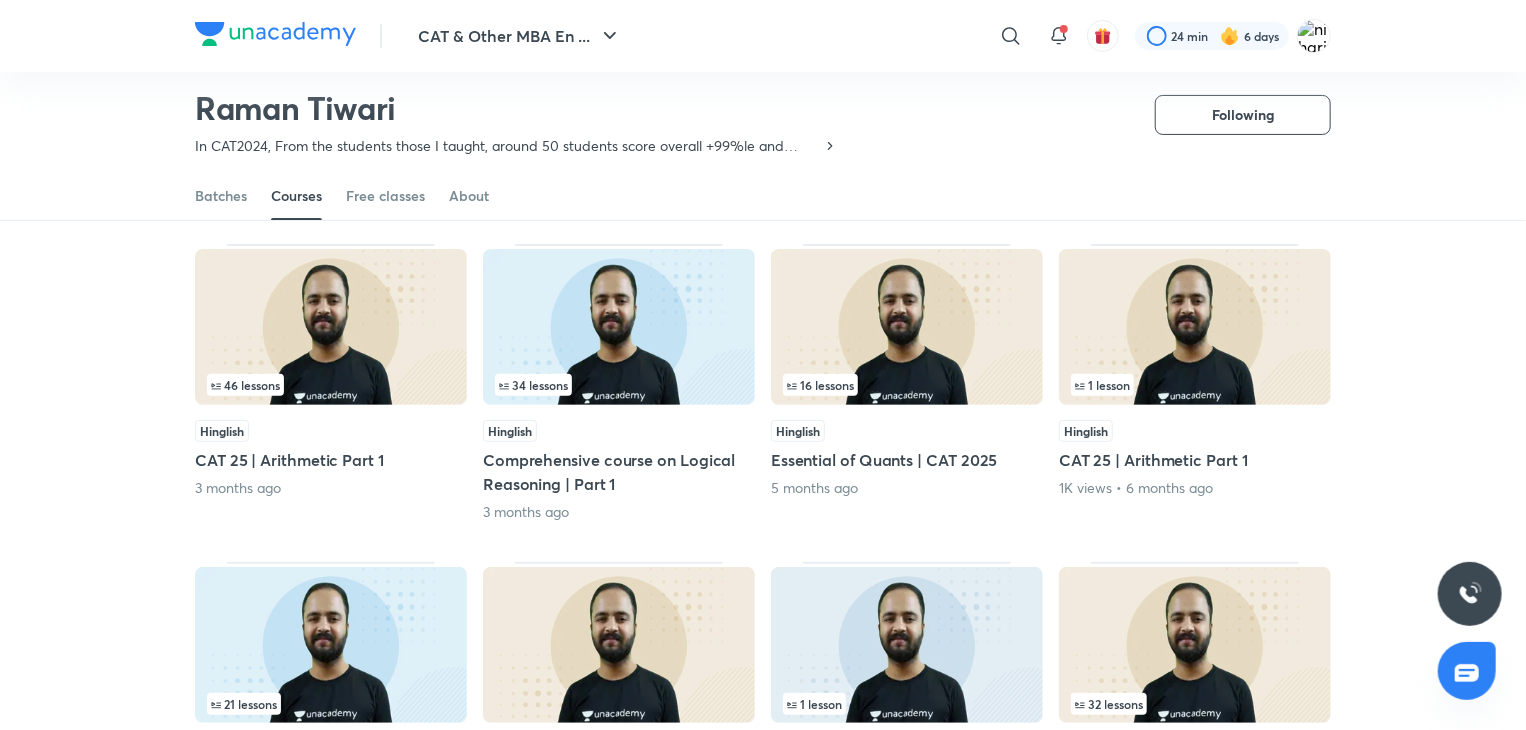 click on "[NUMBER]   lessons Hinglish Comprehensive course on Logical Reasoning | Part 1 [TIME] ago" at bounding box center [619, 383] 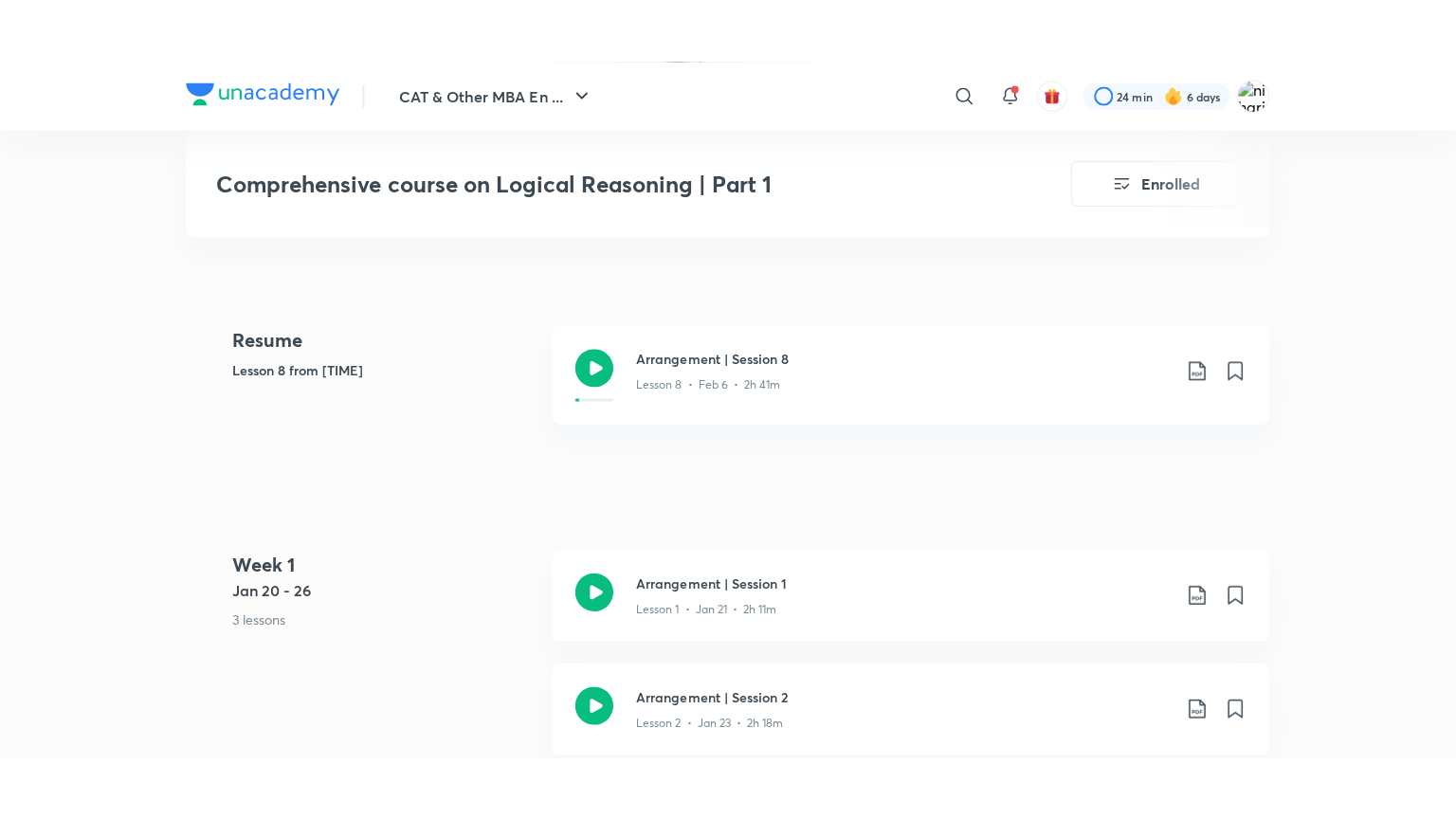 scroll, scrollTop: 806, scrollLeft: 0, axis: vertical 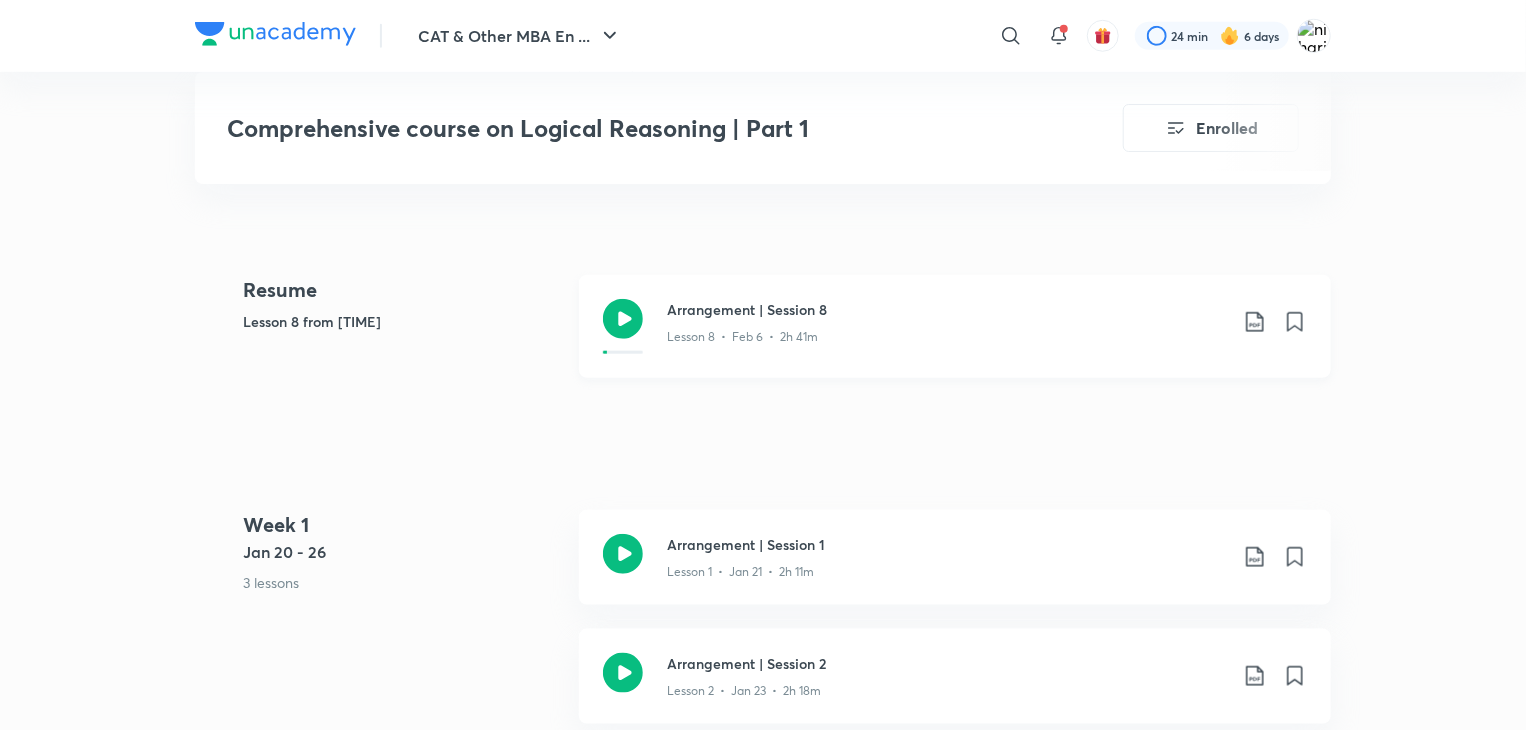 click at bounding box center (623, 326) 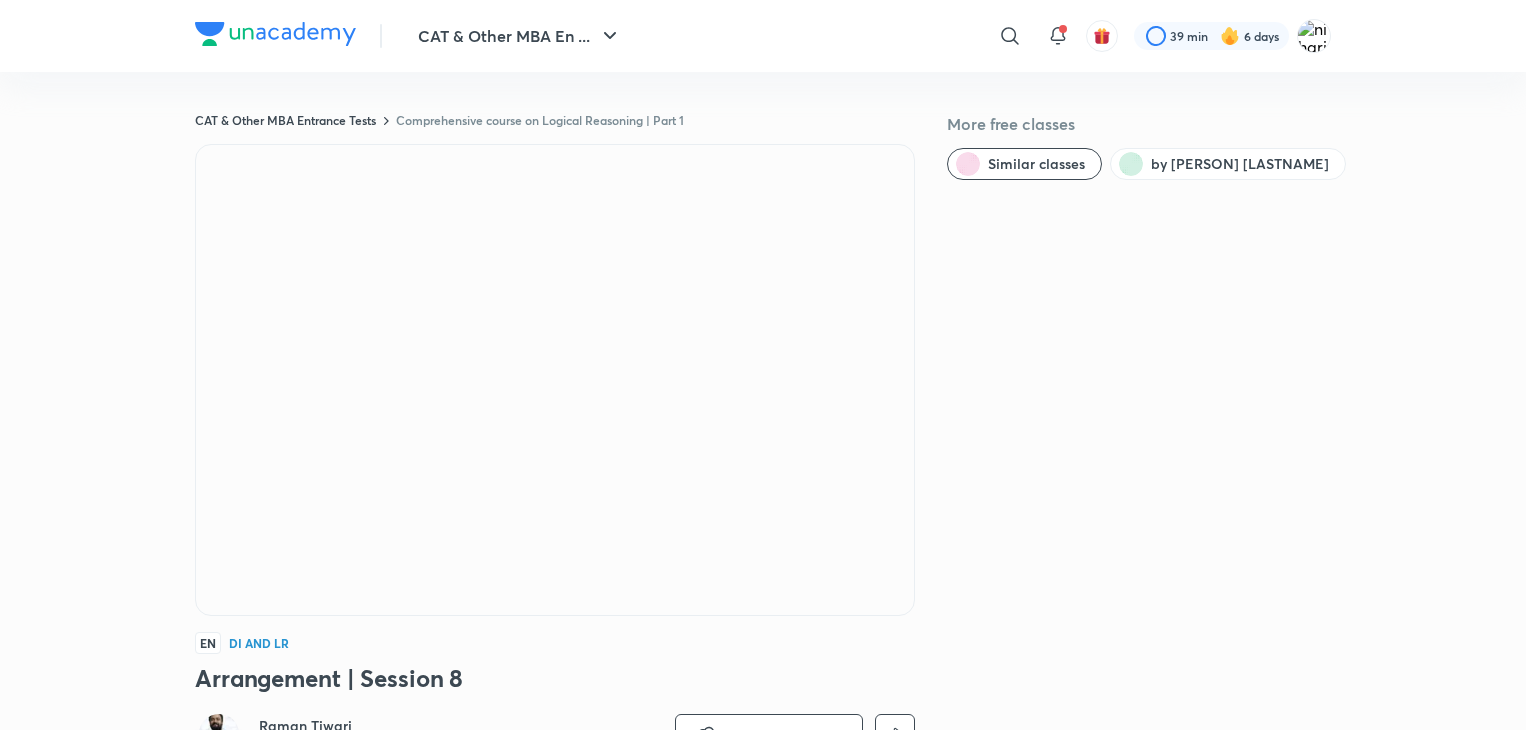 scroll, scrollTop: 850, scrollLeft: 0, axis: vertical 